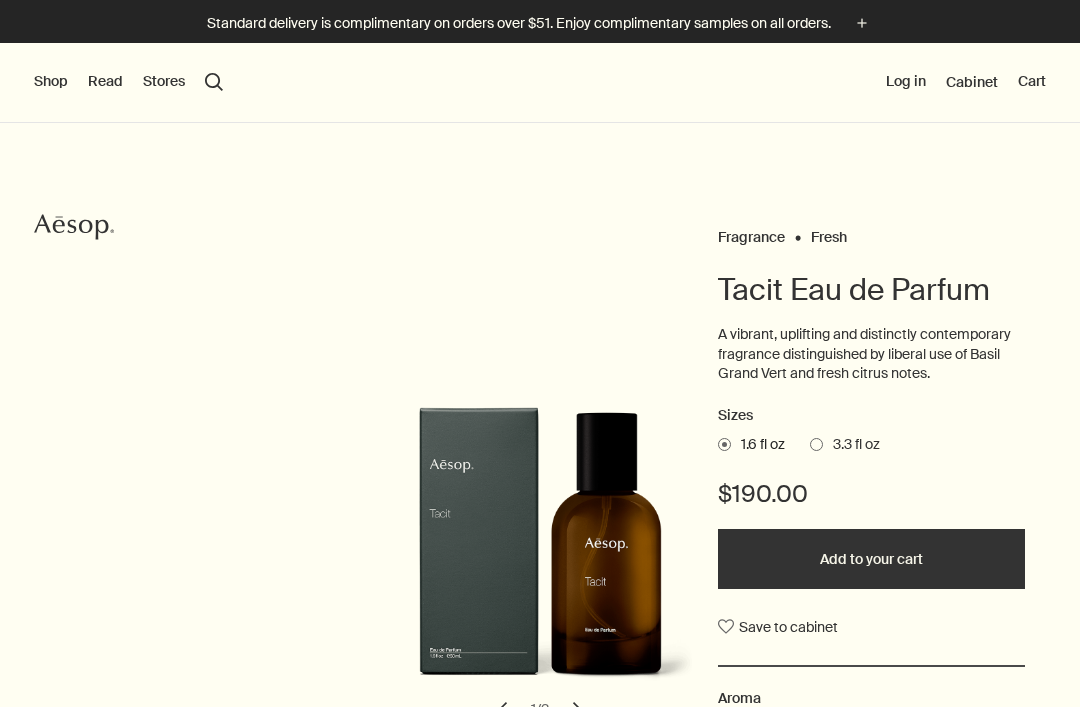 scroll, scrollTop: 0, scrollLeft: 0, axis: both 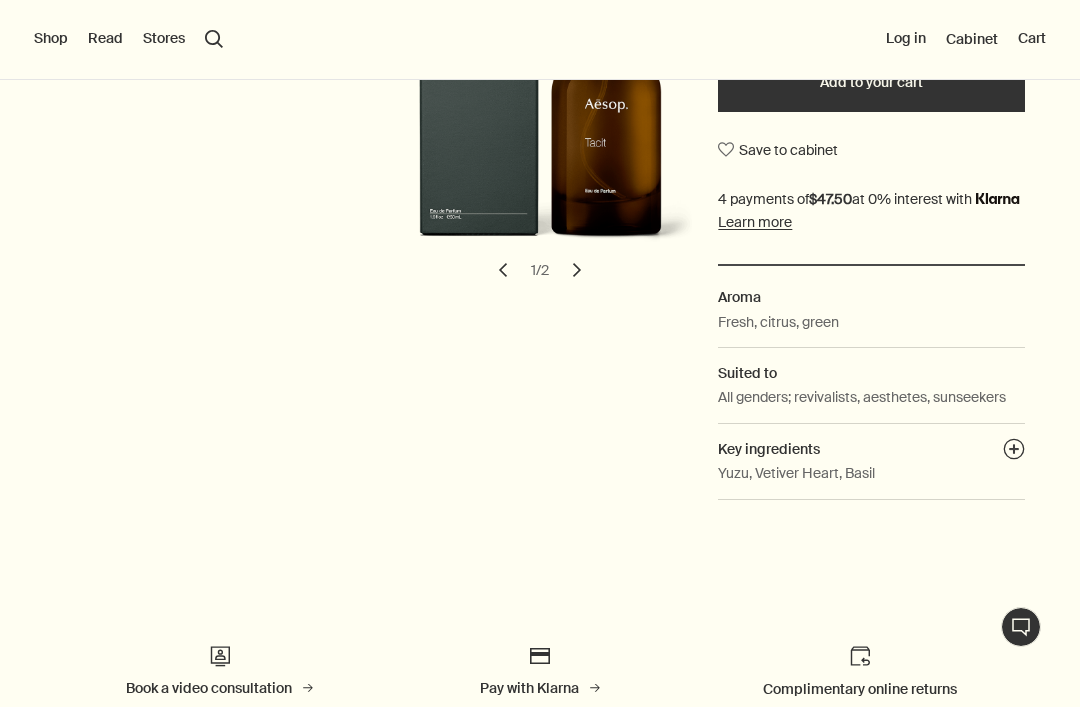 click on "Fragrance Fresh Tacit Eau de Parfum A vibrant, uplifting and distinctly contemporary fragrance distinguished by liberal use of Basil Grand Vert and fresh citrus notes. Sizes 1.6 fl oz 3.3 fl oz $190.00   Add to your cart Save to cabinet Aroma Fresh, citrus, green Suited to All genders; revivalists, aesthetes, sunseekers  Key ingredients plusAndCloseWithCircle Yuzu, Vetiver Heart, Basil chevron chevron 1  /  2" at bounding box center (540, 120) 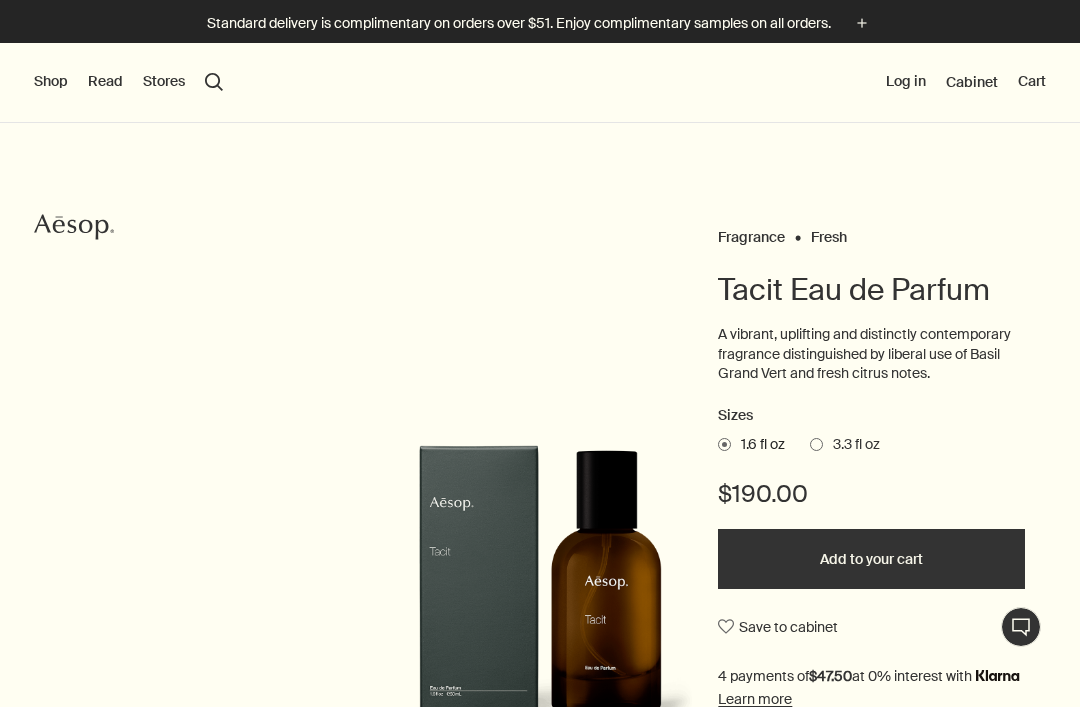scroll, scrollTop: 0, scrollLeft: 0, axis: both 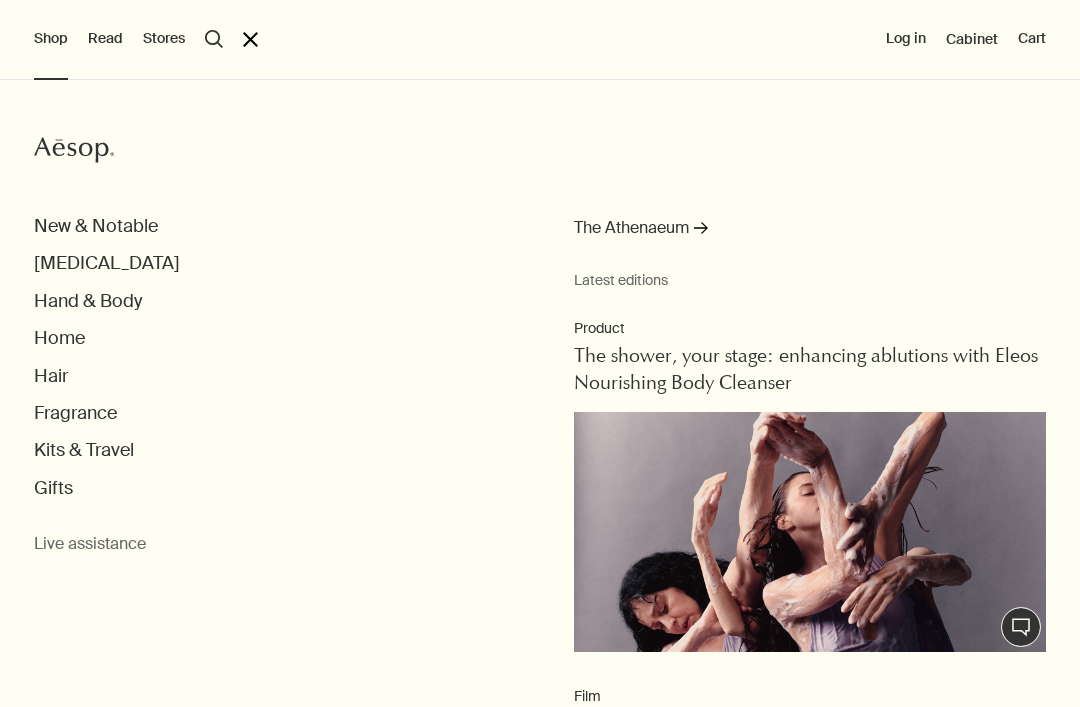 click on "Hand & Body" at bounding box center [88, 301] 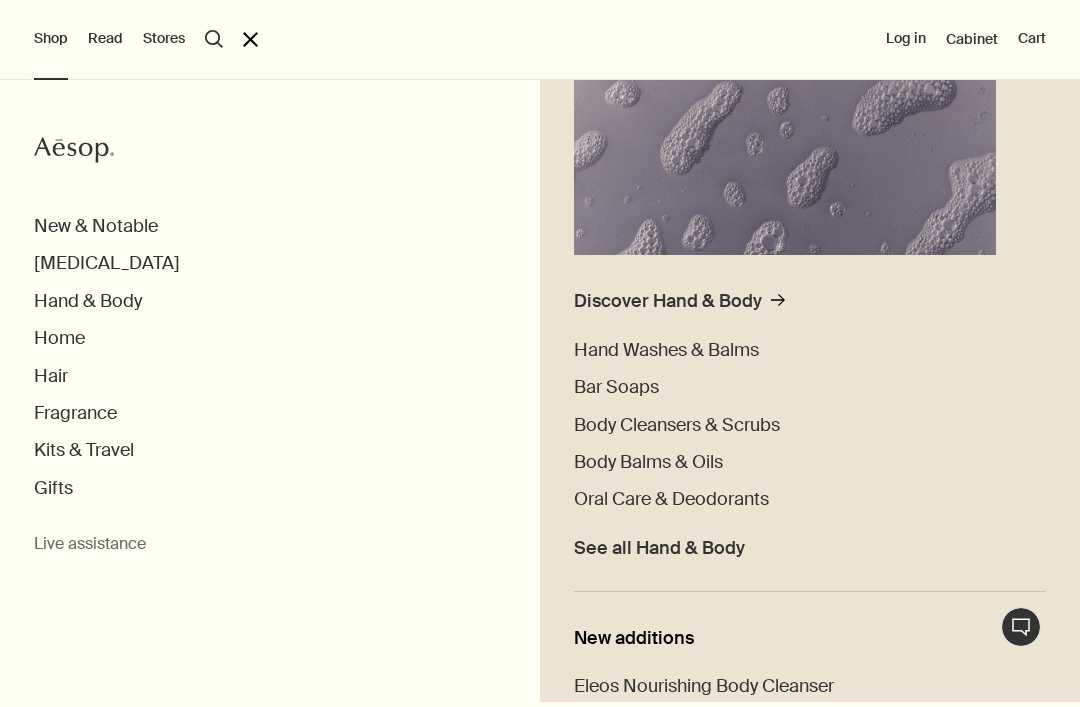 scroll, scrollTop: 298, scrollLeft: 0, axis: vertical 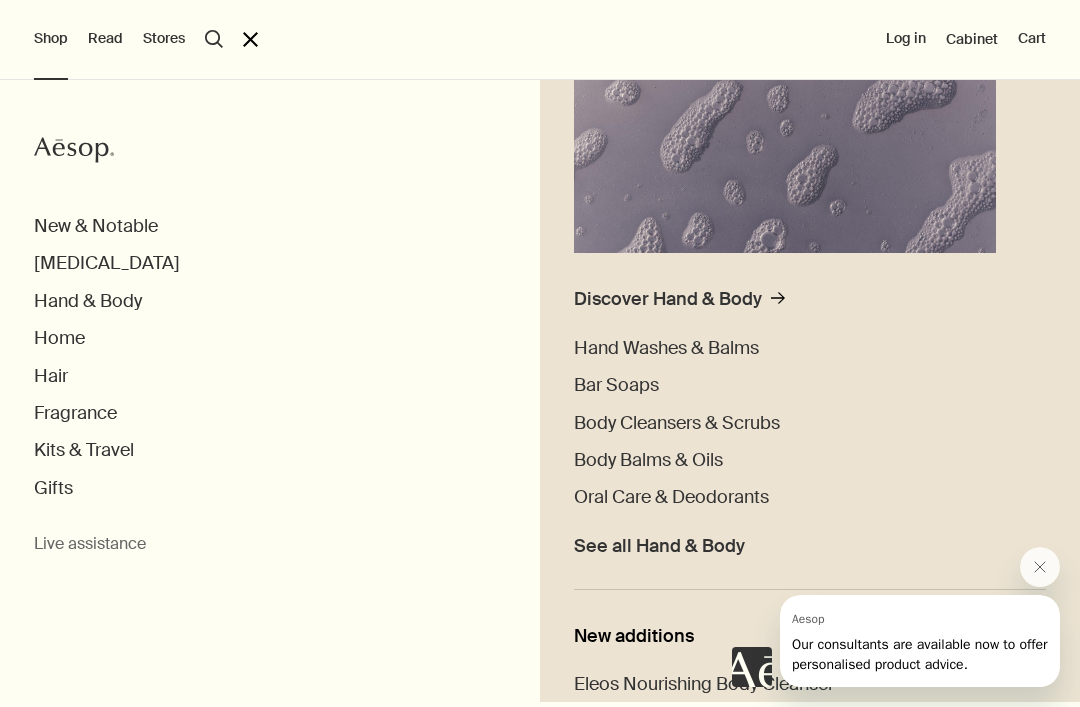 click on "Body Balms & Oils" at bounding box center (648, 460) 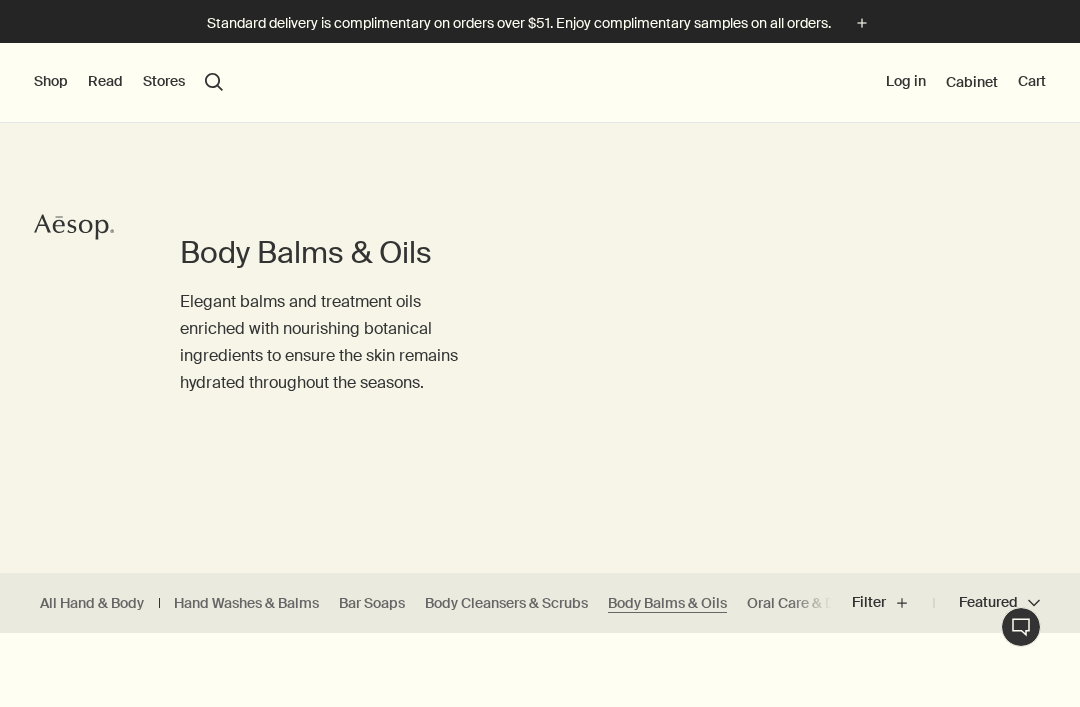 scroll, scrollTop: 0, scrollLeft: 0, axis: both 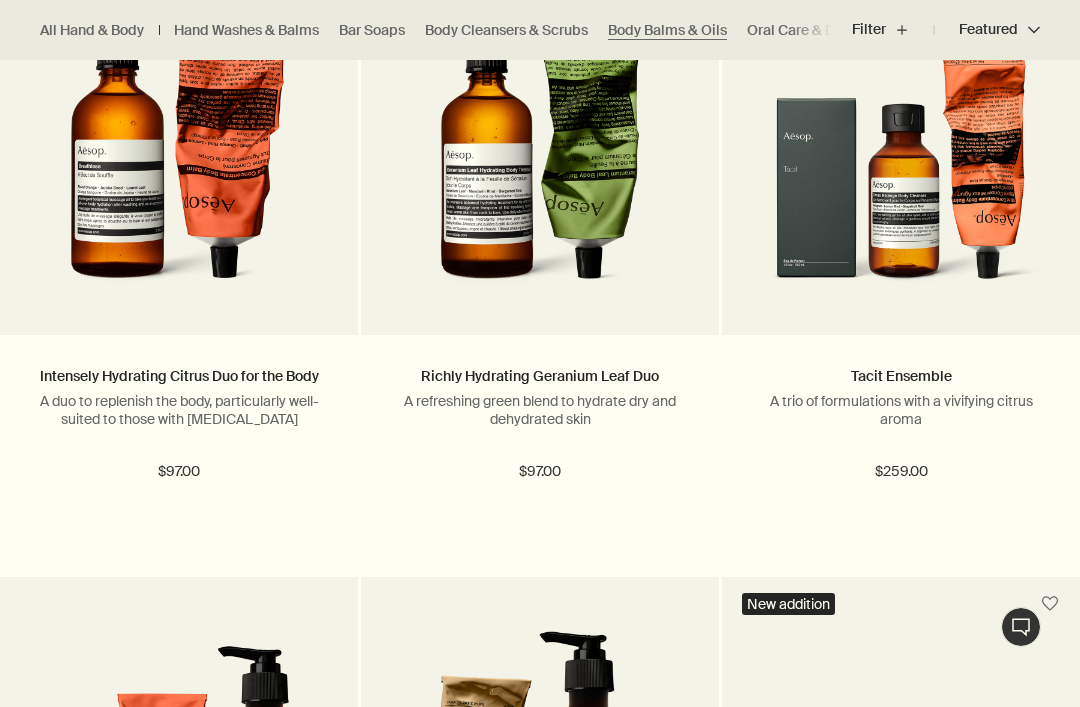 click on "Learn more" at bounding box center [901, 544] 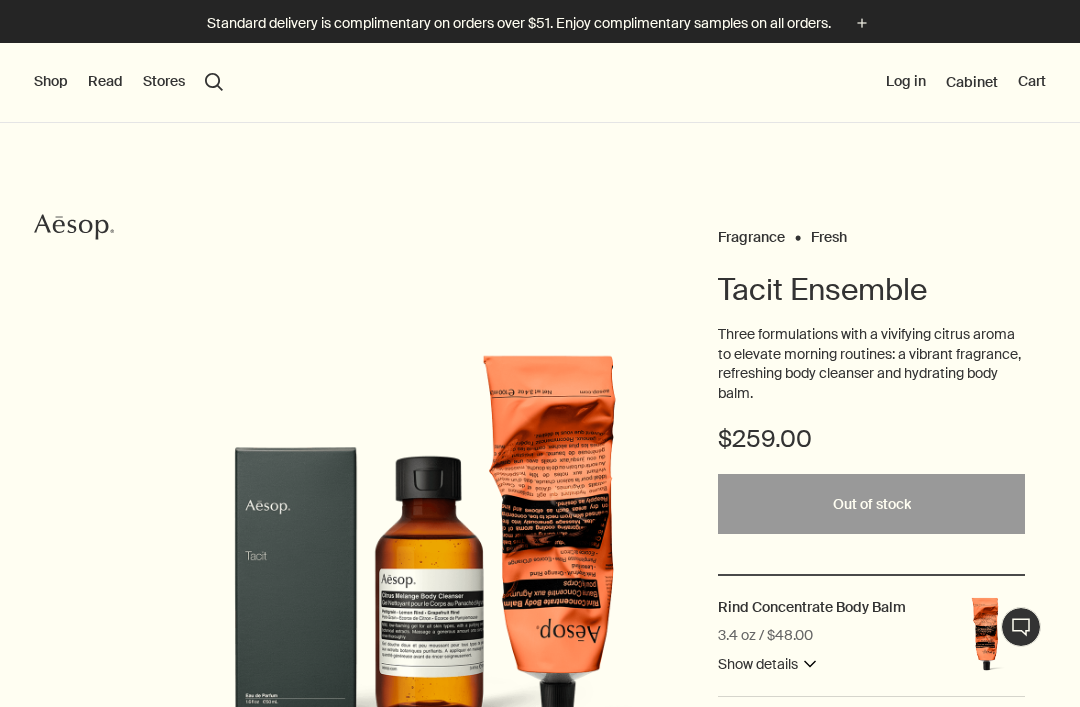 scroll, scrollTop: 0, scrollLeft: 0, axis: both 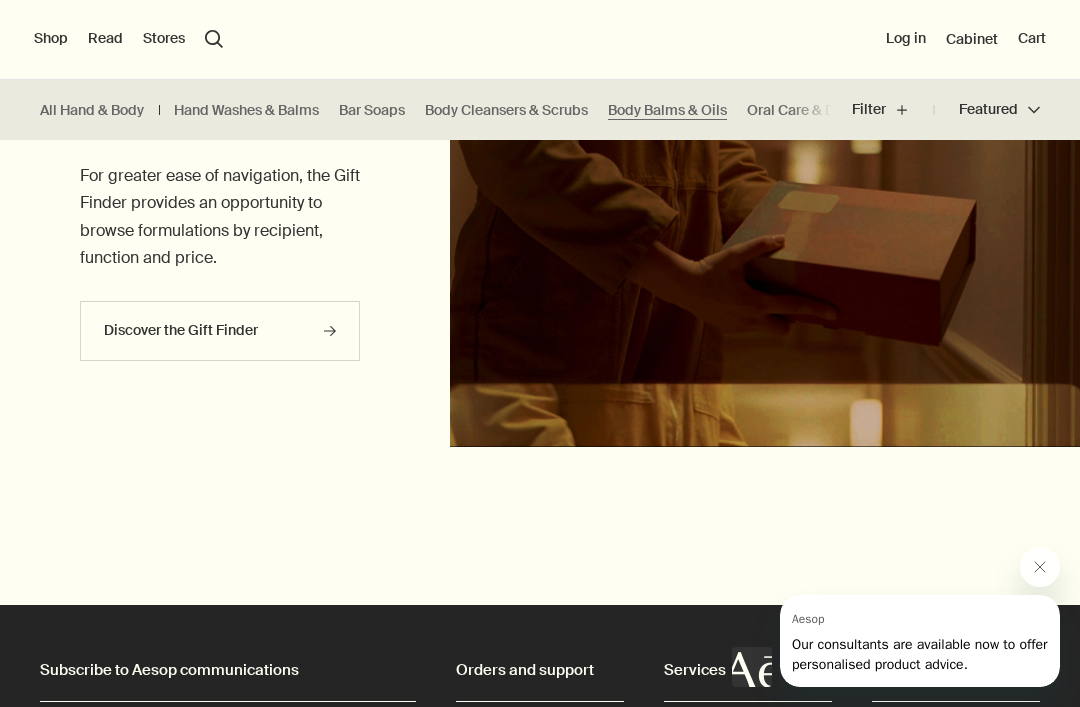 click on "Shop" at bounding box center (51, 39) 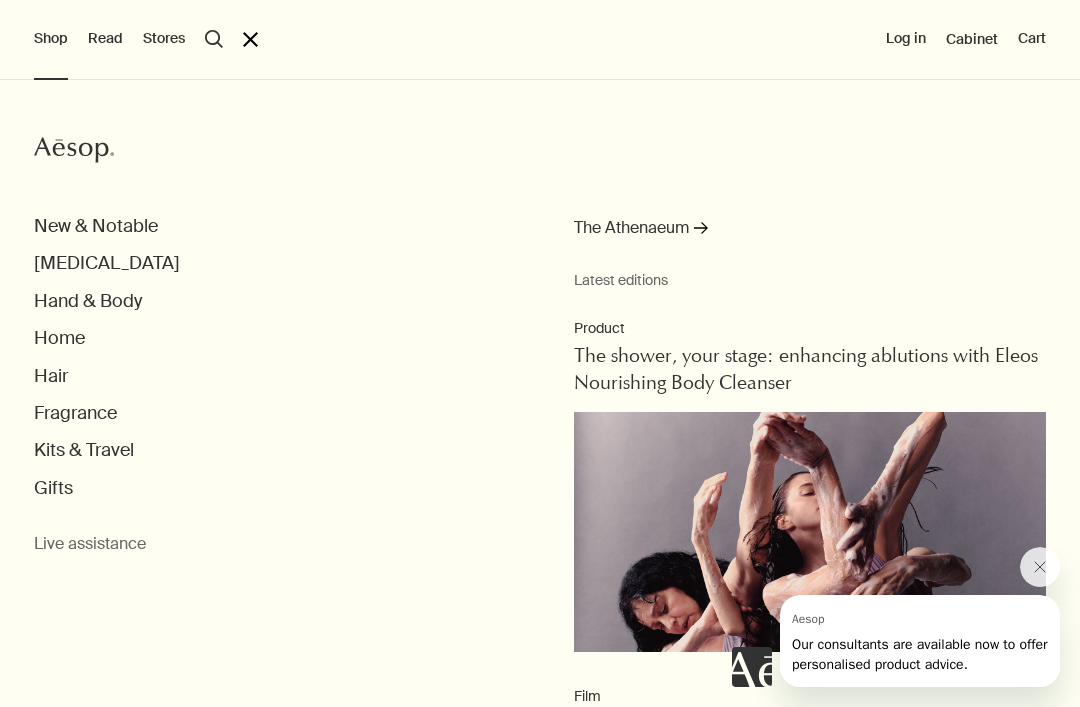 click on "[MEDICAL_DATA]" at bounding box center (107, 263) 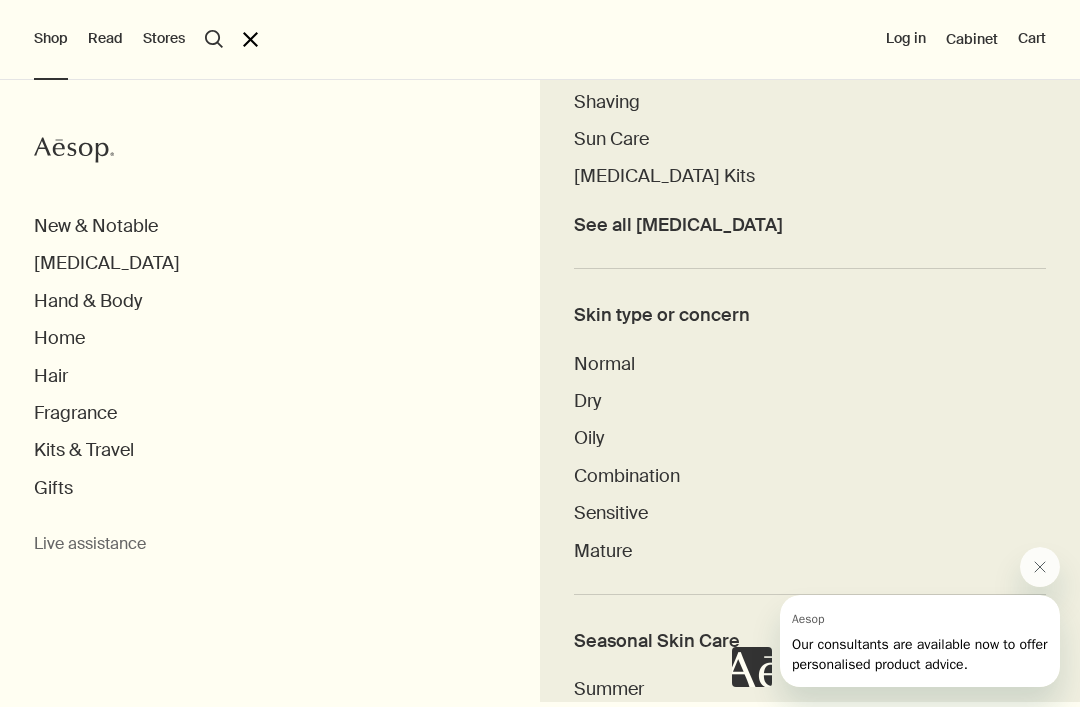 scroll, scrollTop: 736, scrollLeft: 0, axis: vertical 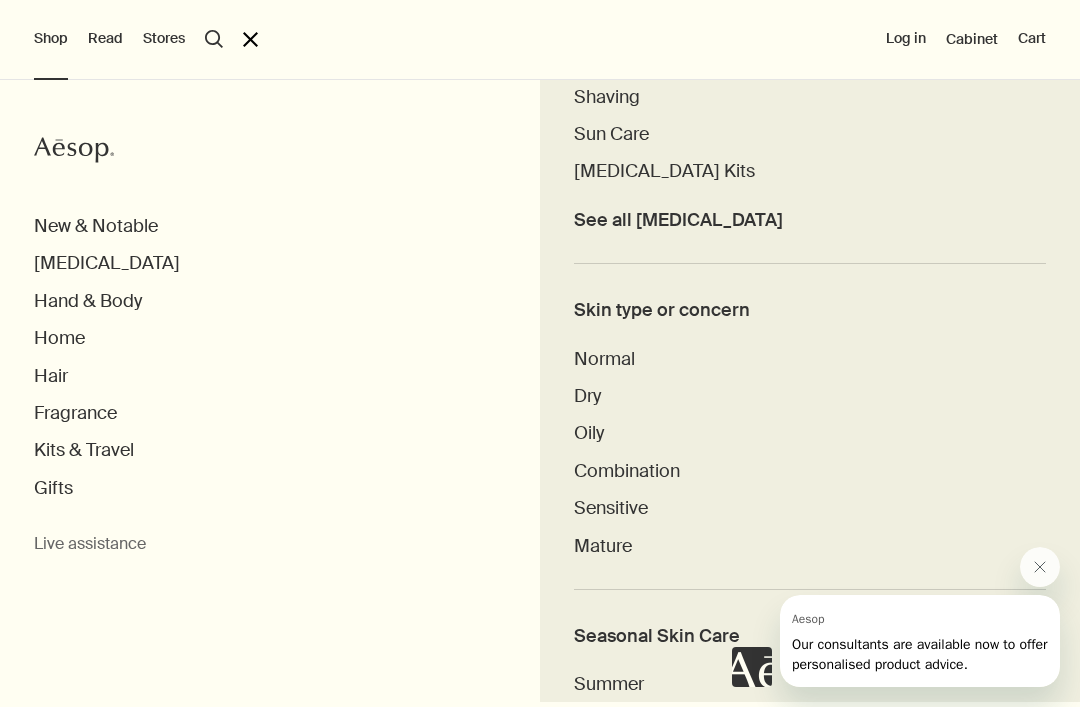 click on "Mature" at bounding box center (603, 546) 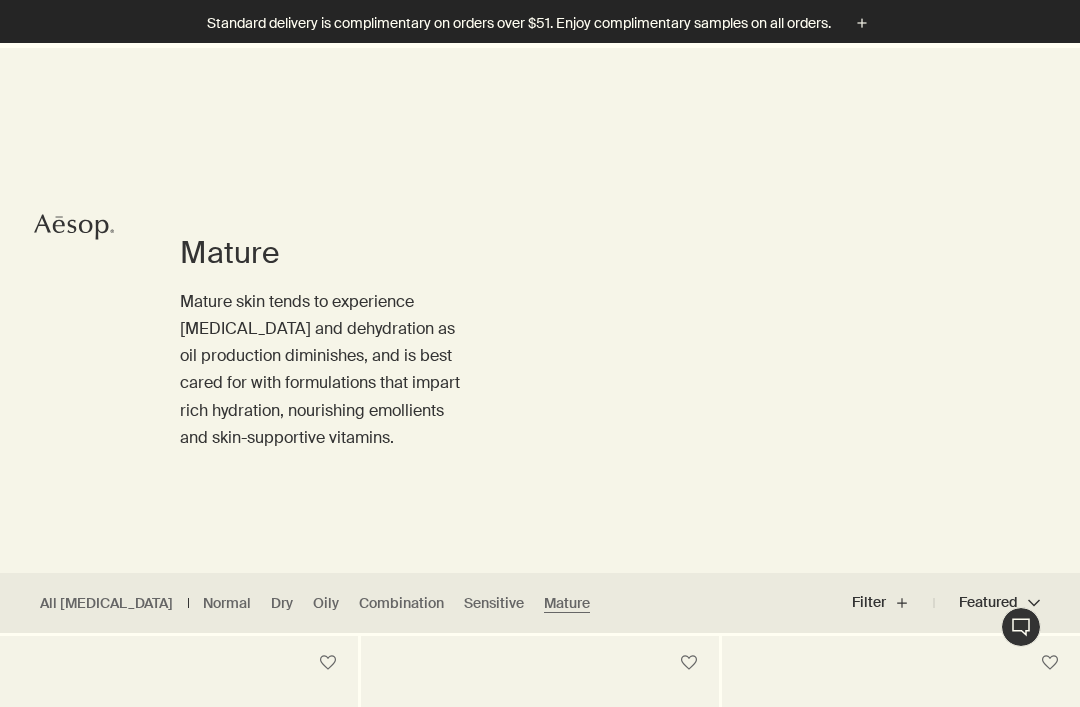 scroll, scrollTop: 217, scrollLeft: 0, axis: vertical 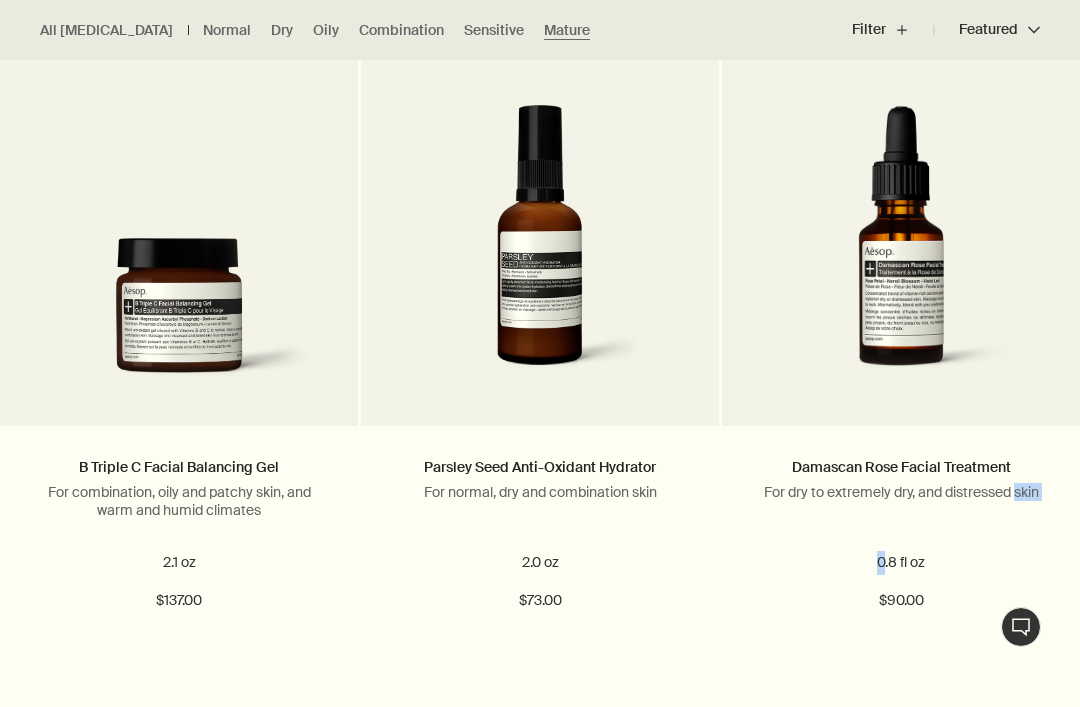 click on "0.8 fl oz" at bounding box center (901, 563) 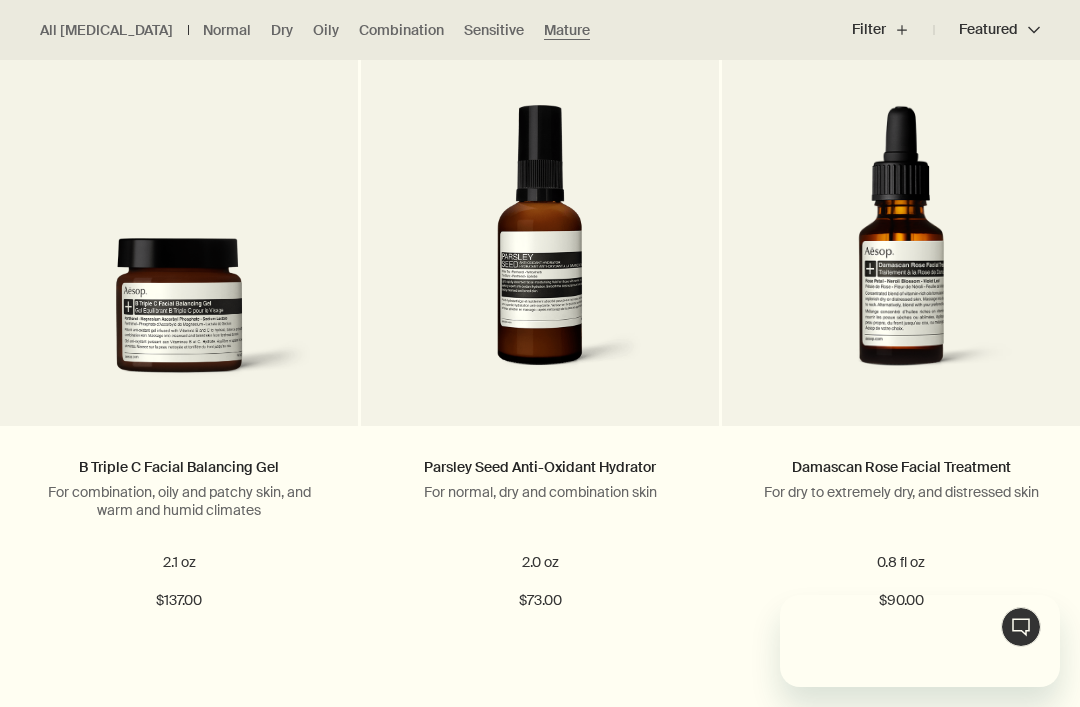 scroll, scrollTop: 0, scrollLeft: 0, axis: both 